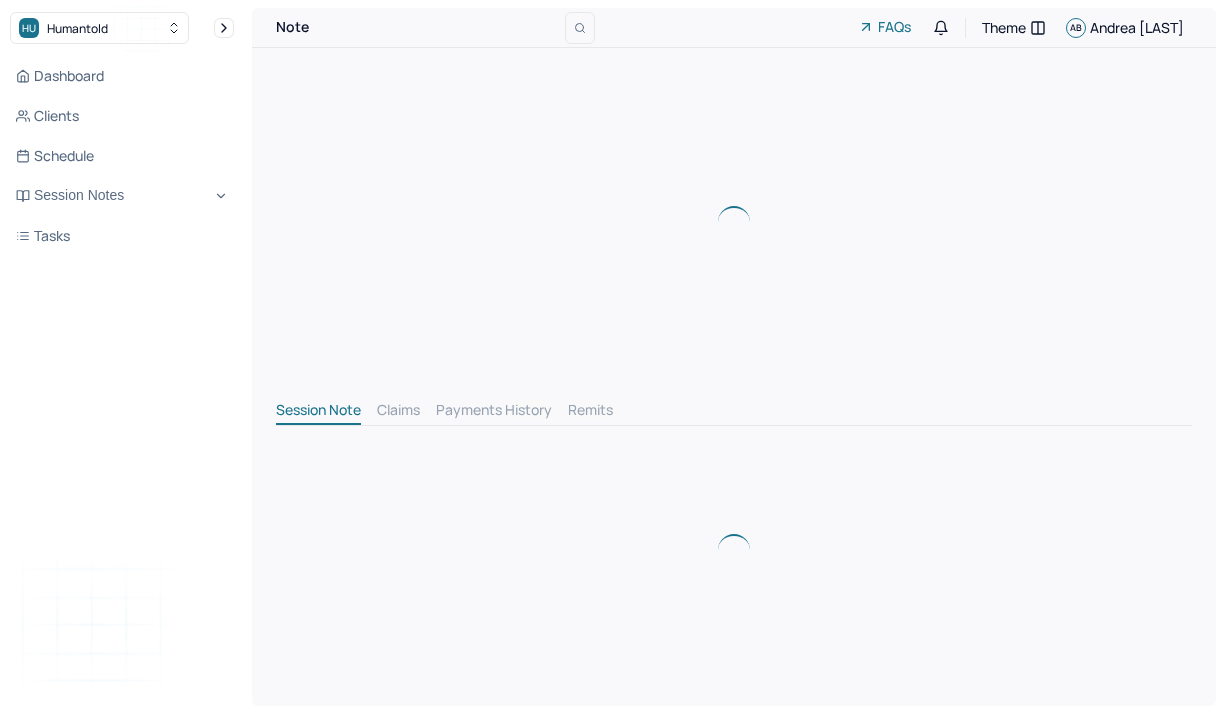 scroll, scrollTop: 0, scrollLeft: 0, axis: both 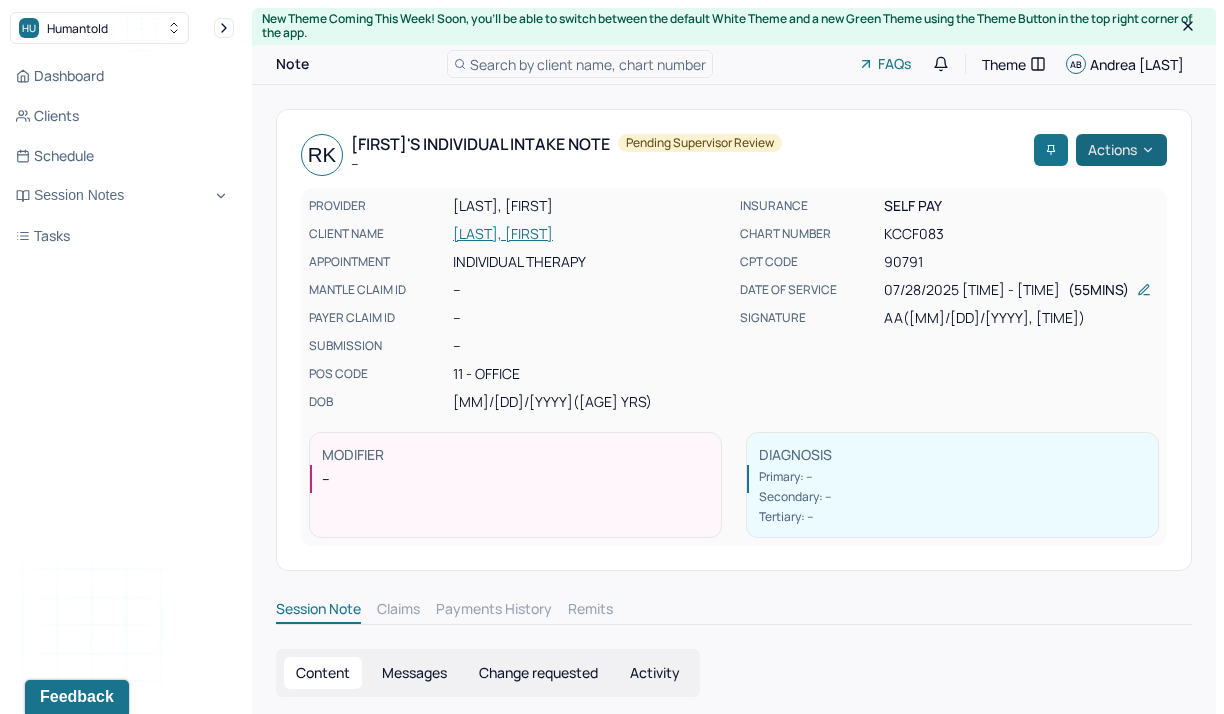 click 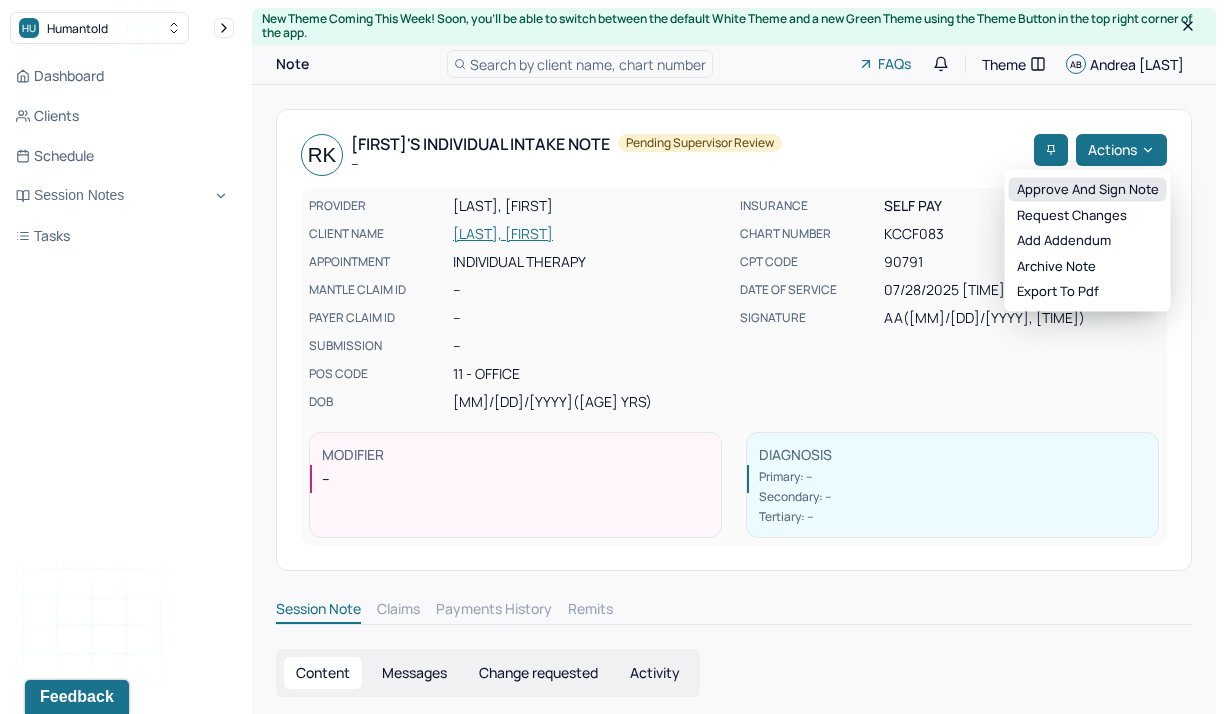 click on "Approve and sign note" at bounding box center [1088, 190] 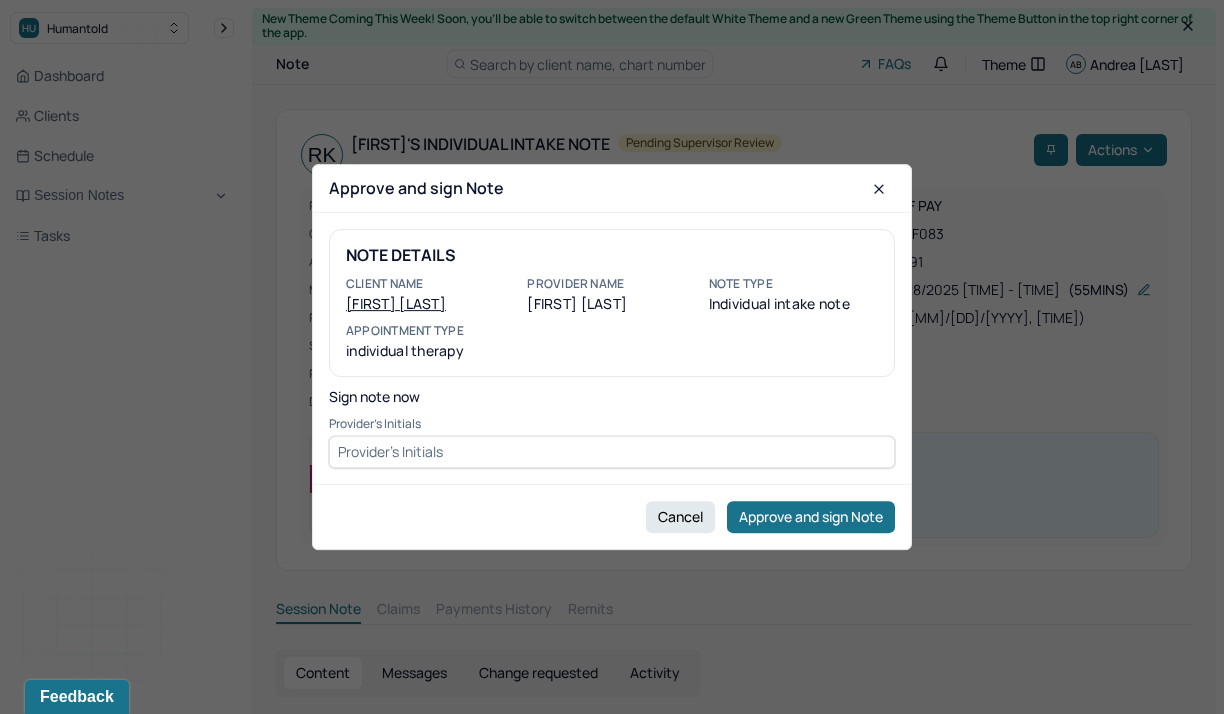 click at bounding box center [612, 452] 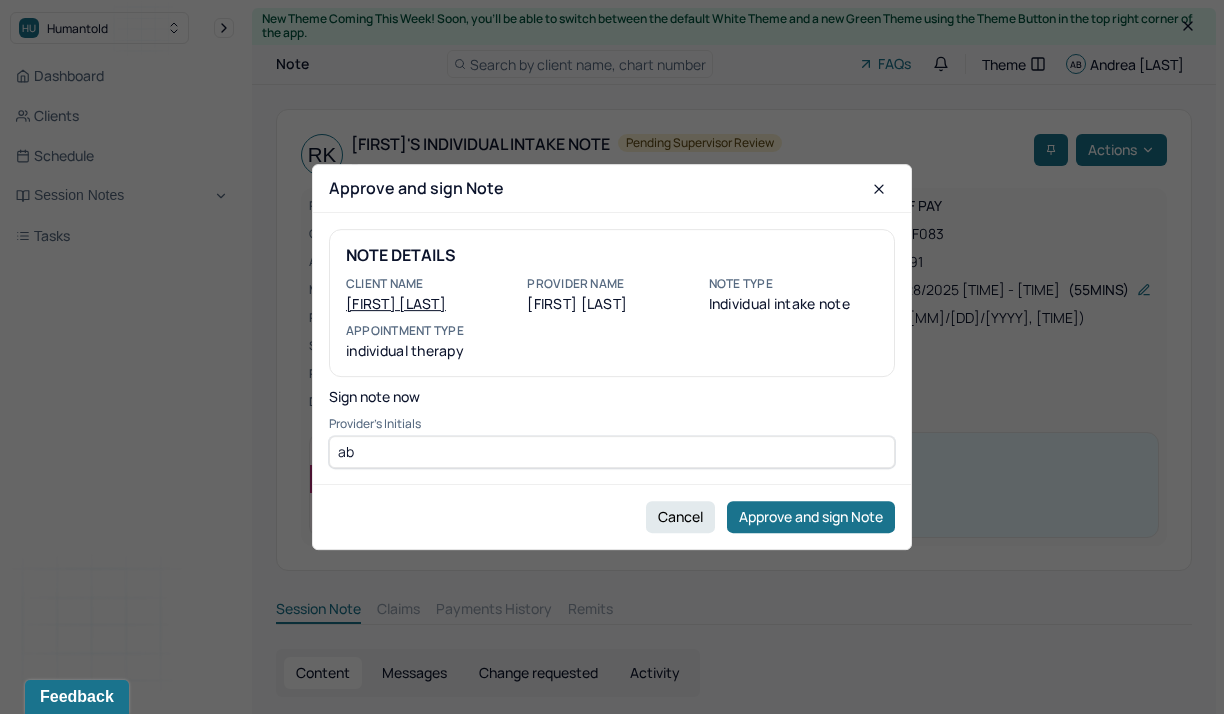 type on "ab" 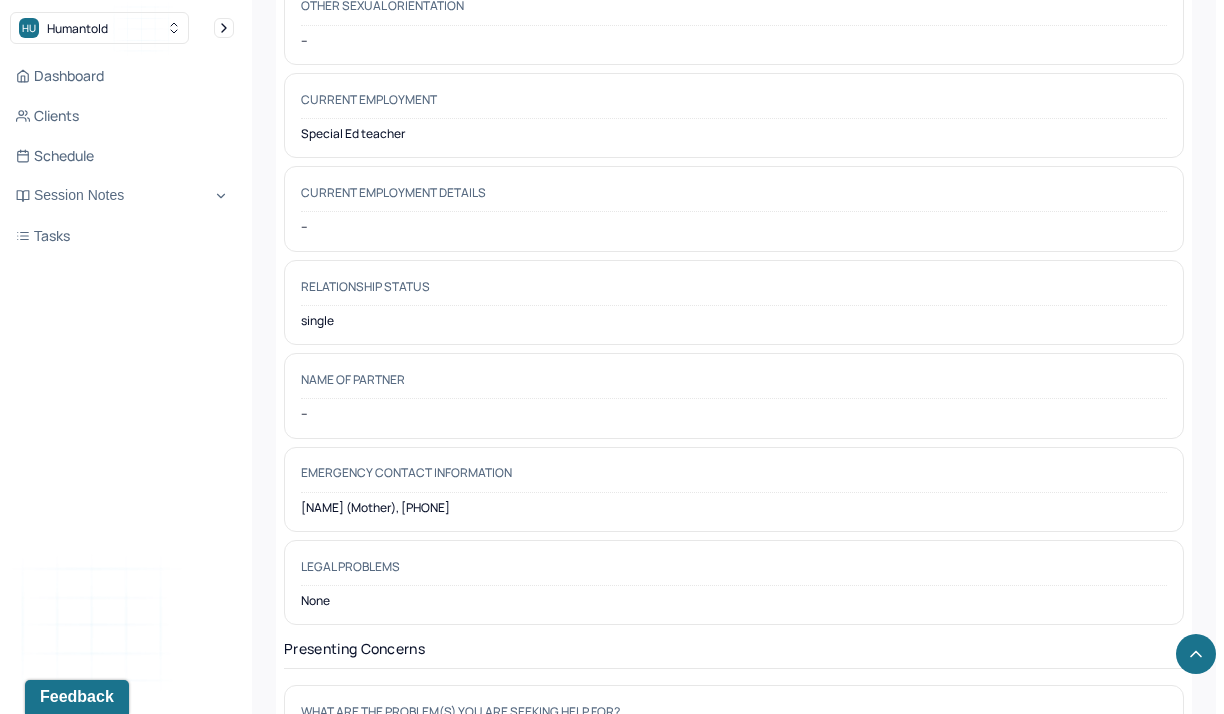 scroll, scrollTop: 2523, scrollLeft: 0, axis: vertical 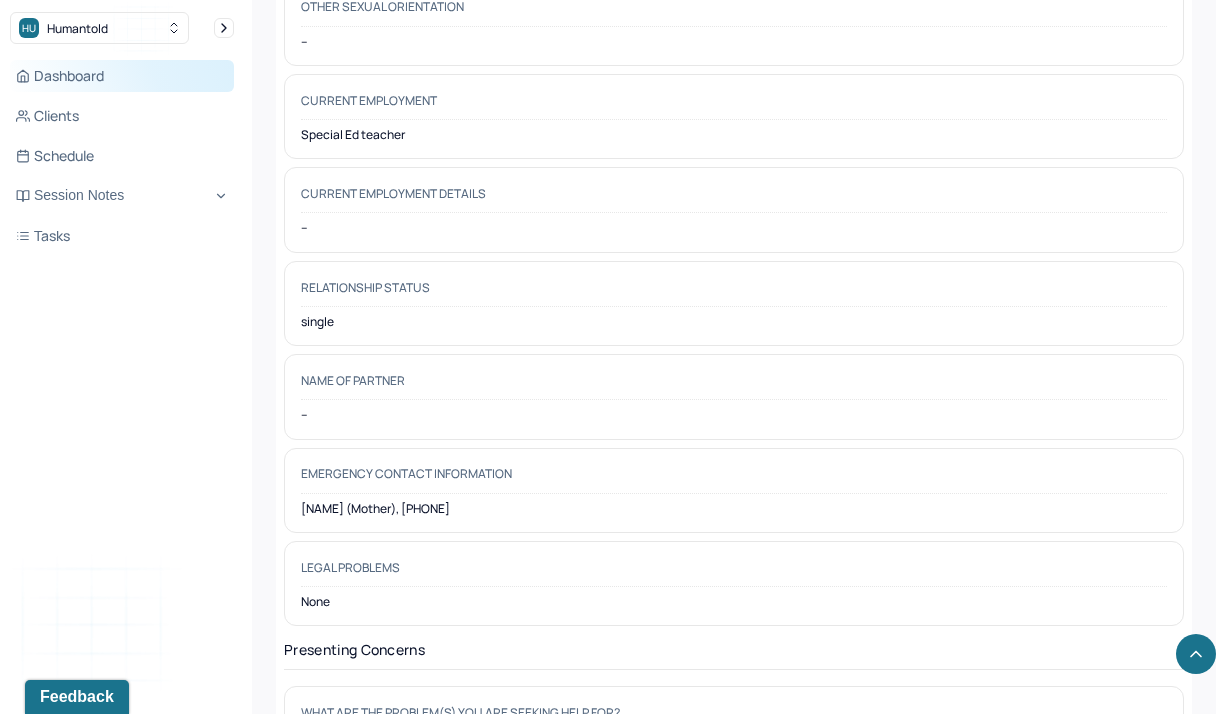 click on "Dashboard" at bounding box center [122, 76] 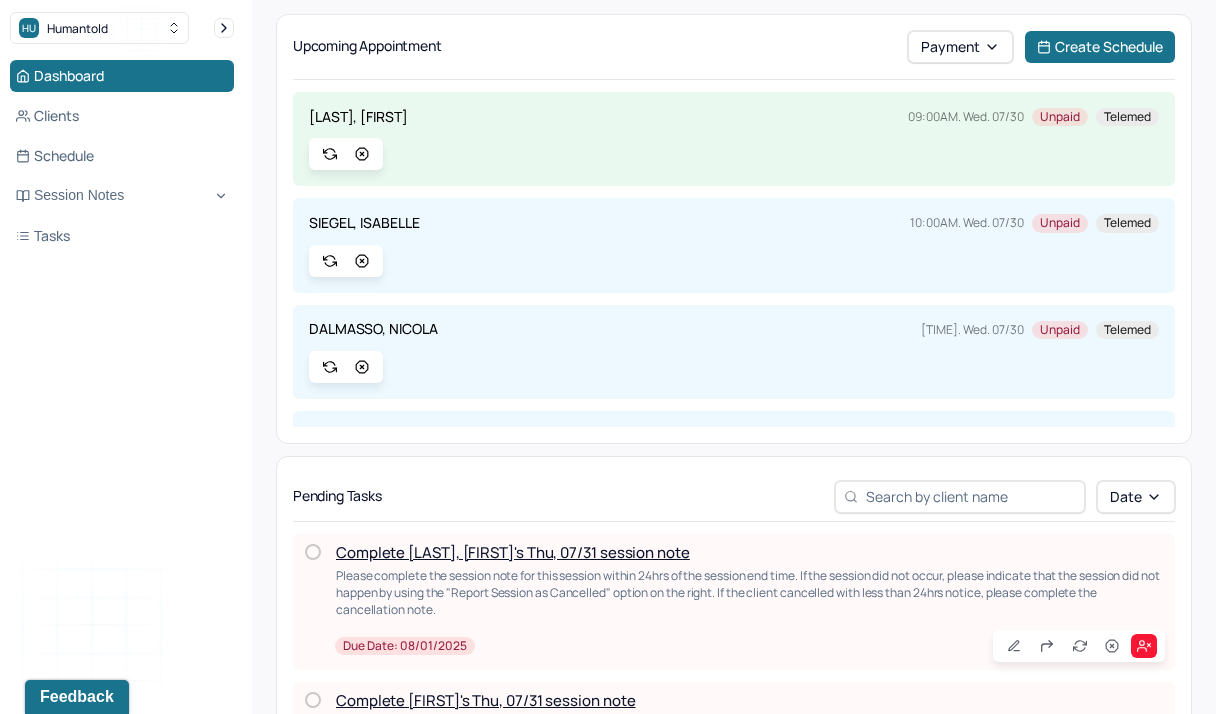 scroll, scrollTop: 0, scrollLeft: 0, axis: both 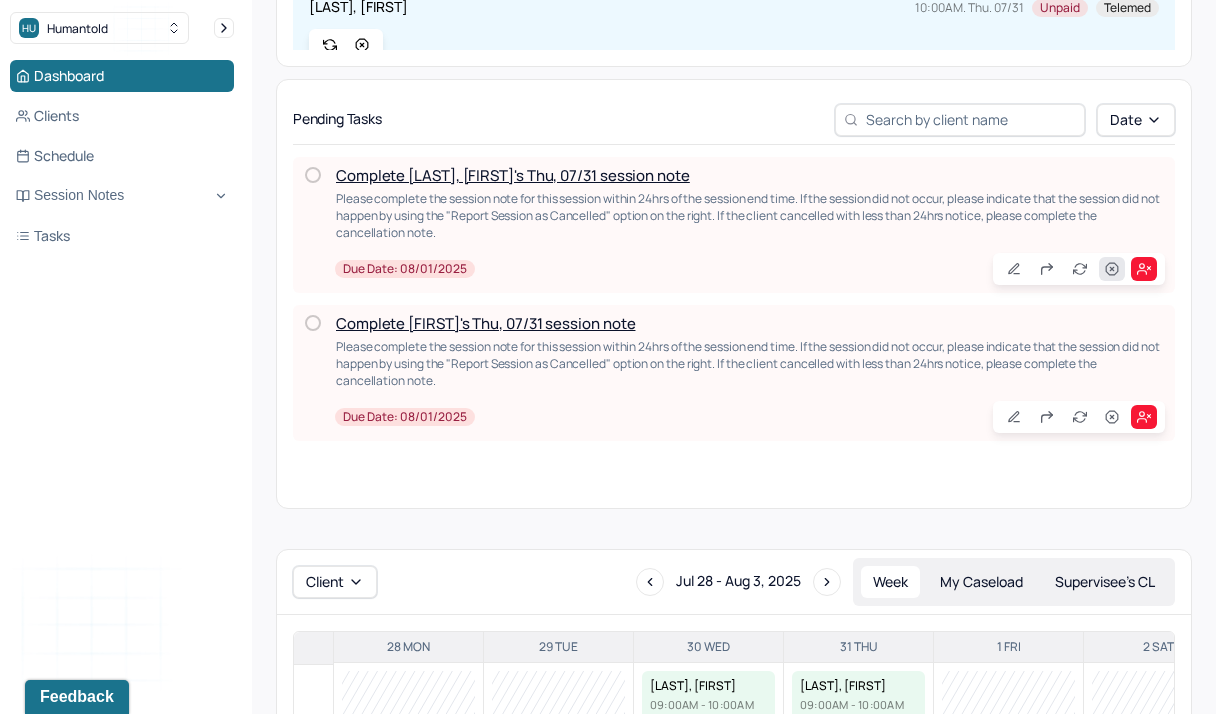 click 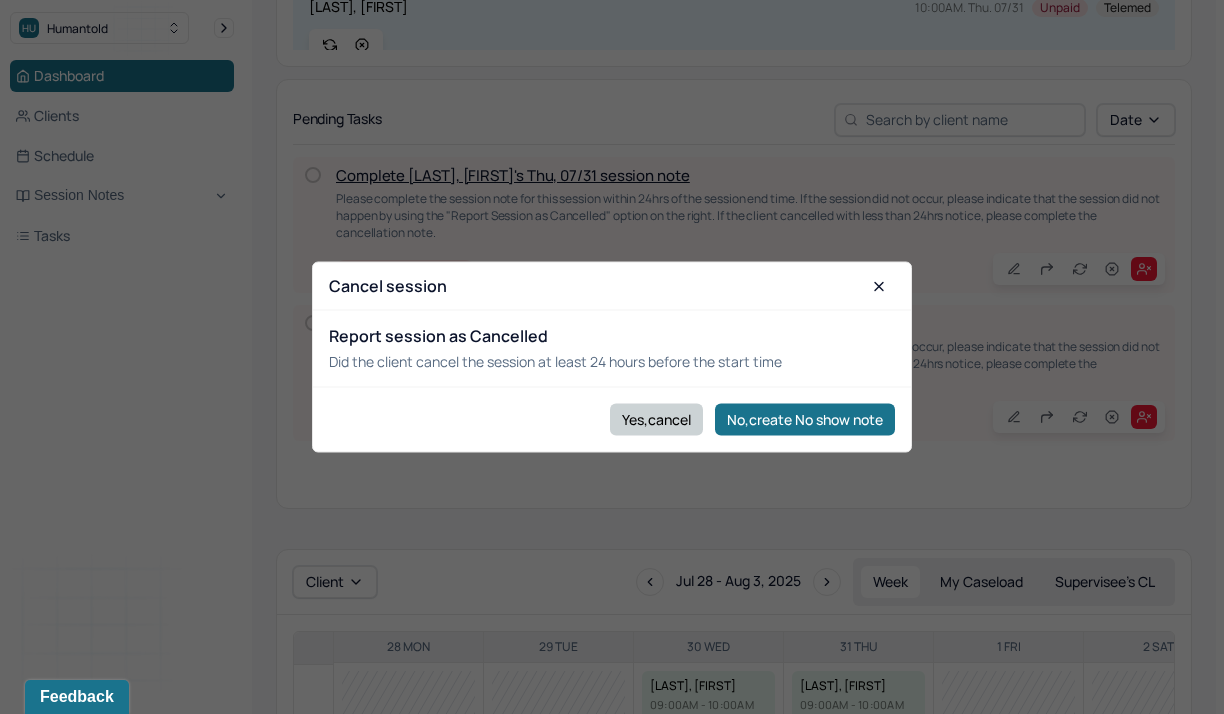 click on "Yes,cancel" at bounding box center (656, 419) 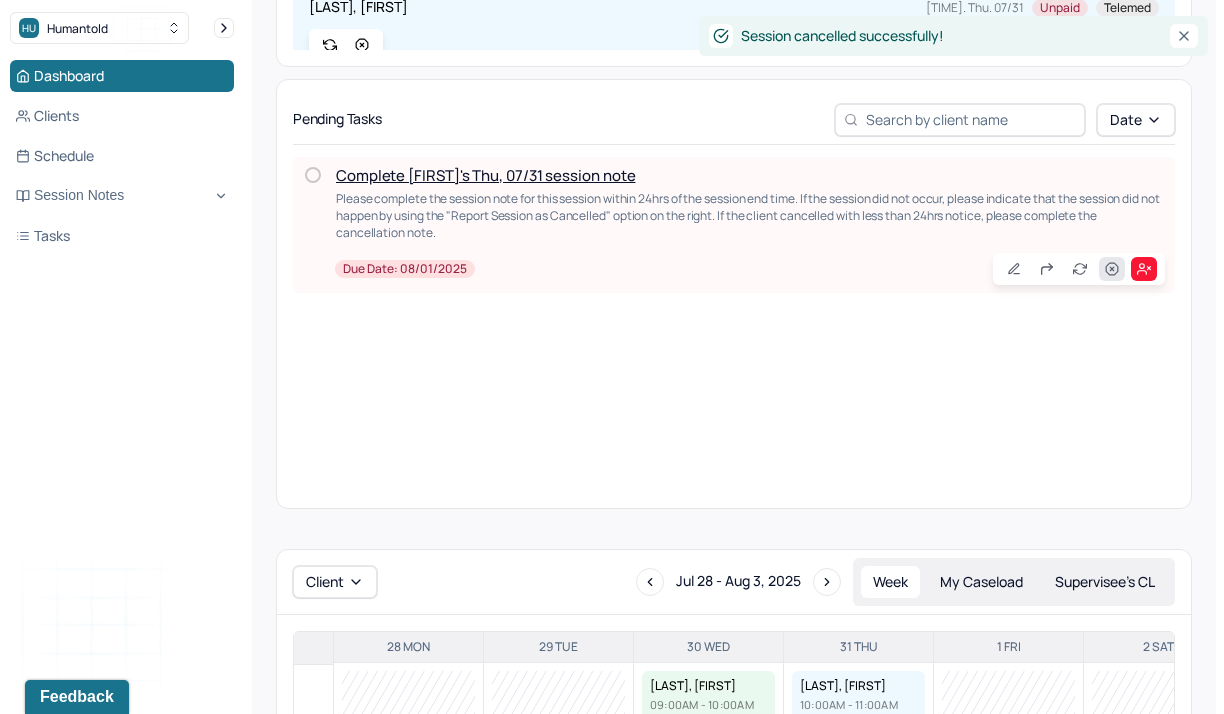 click 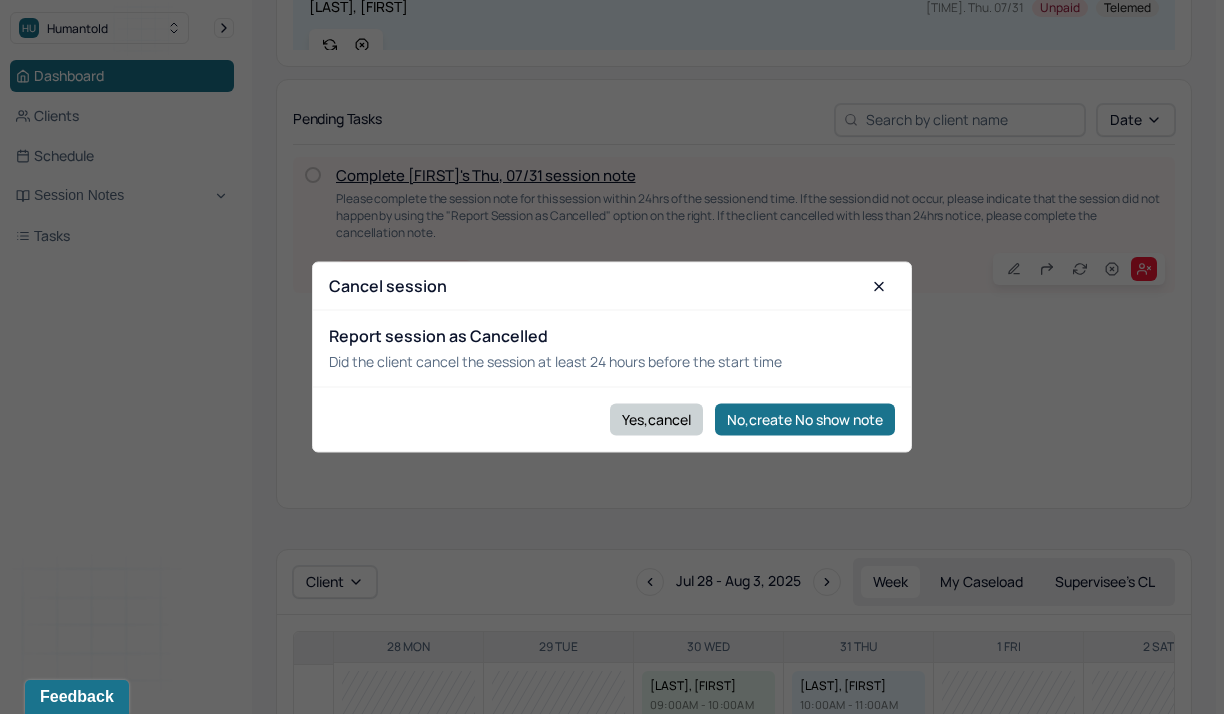 click on "Yes,cancel" at bounding box center [656, 419] 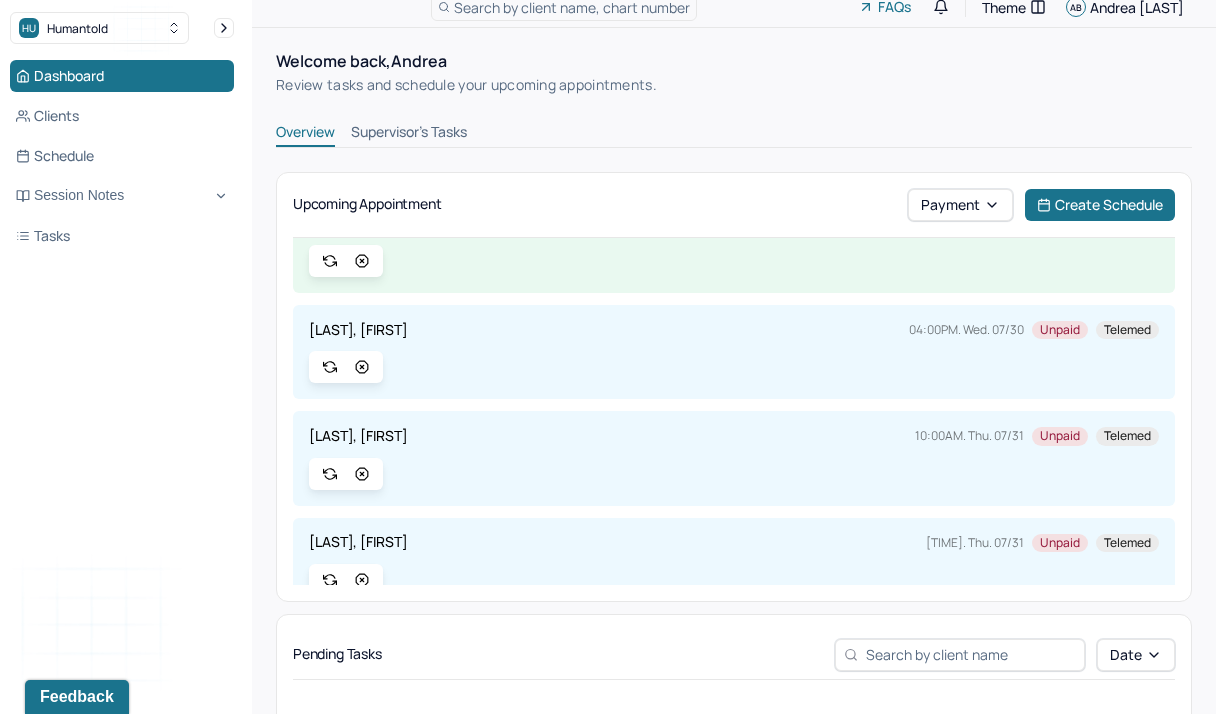 scroll, scrollTop: 73, scrollLeft: 0, axis: vertical 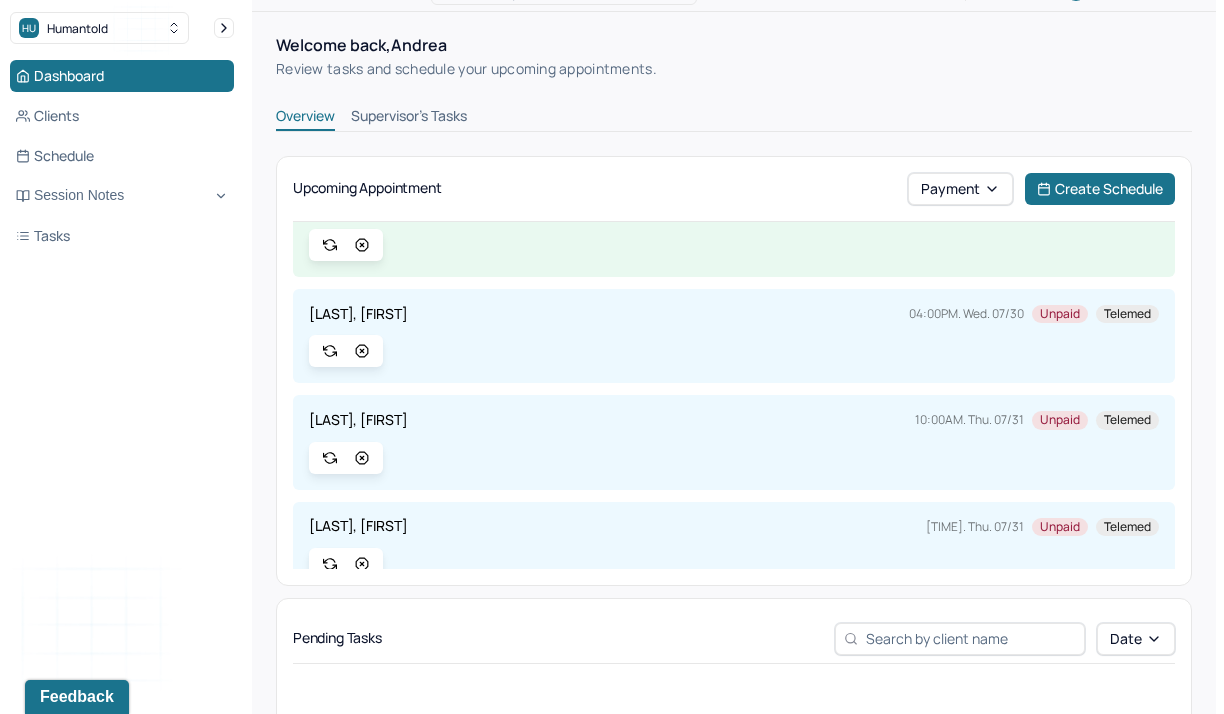 click on "Supervisor's Tasks" at bounding box center (409, 118) 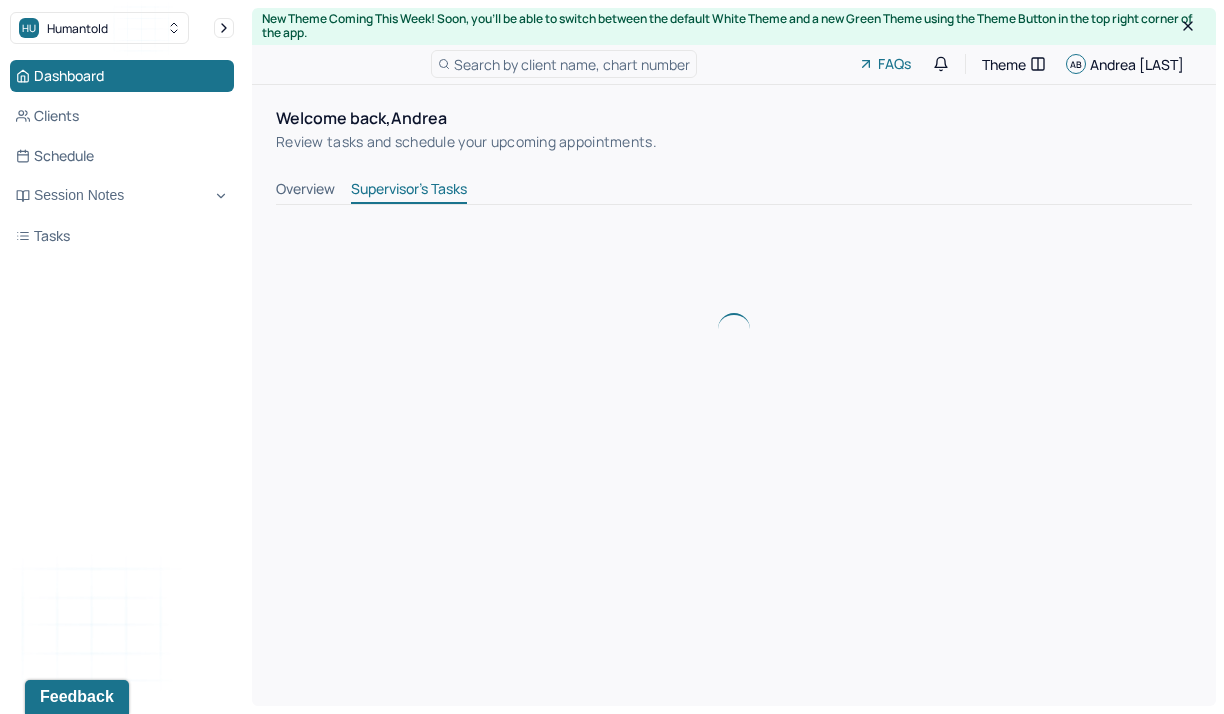 click on "Welcome back, [FIRST]" at bounding box center (466, 118) 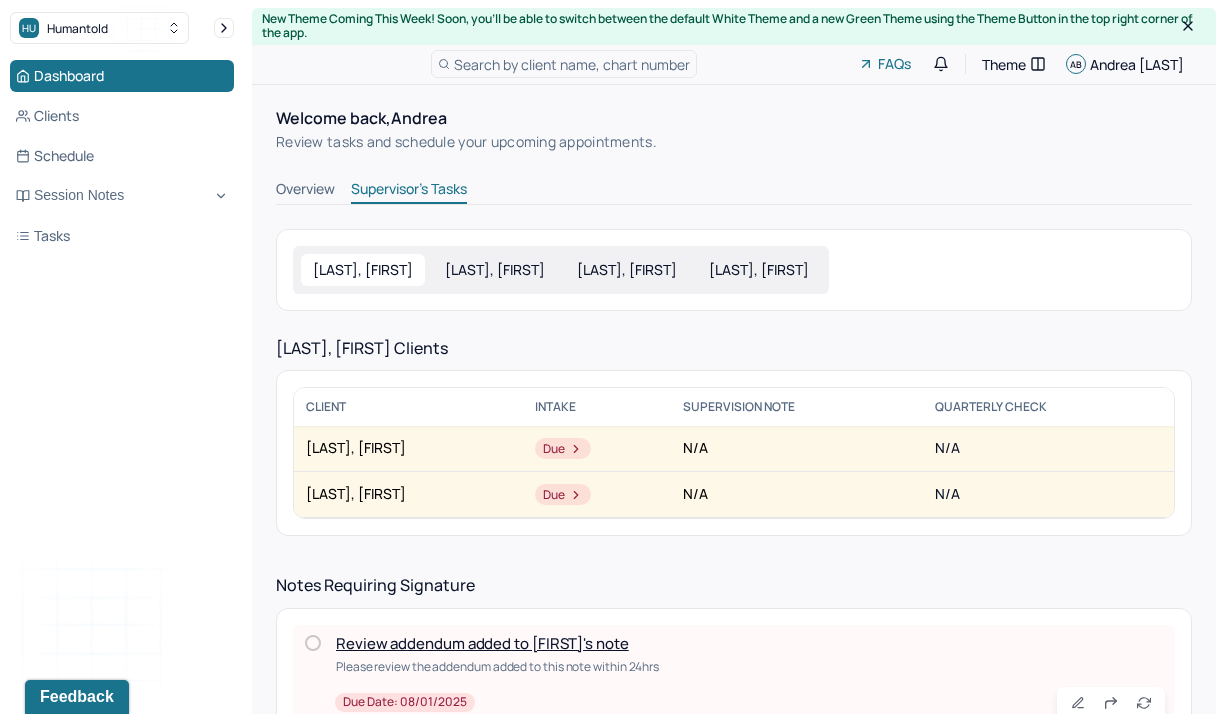 scroll, scrollTop: 55, scrollLeft: 0, axis: vertical 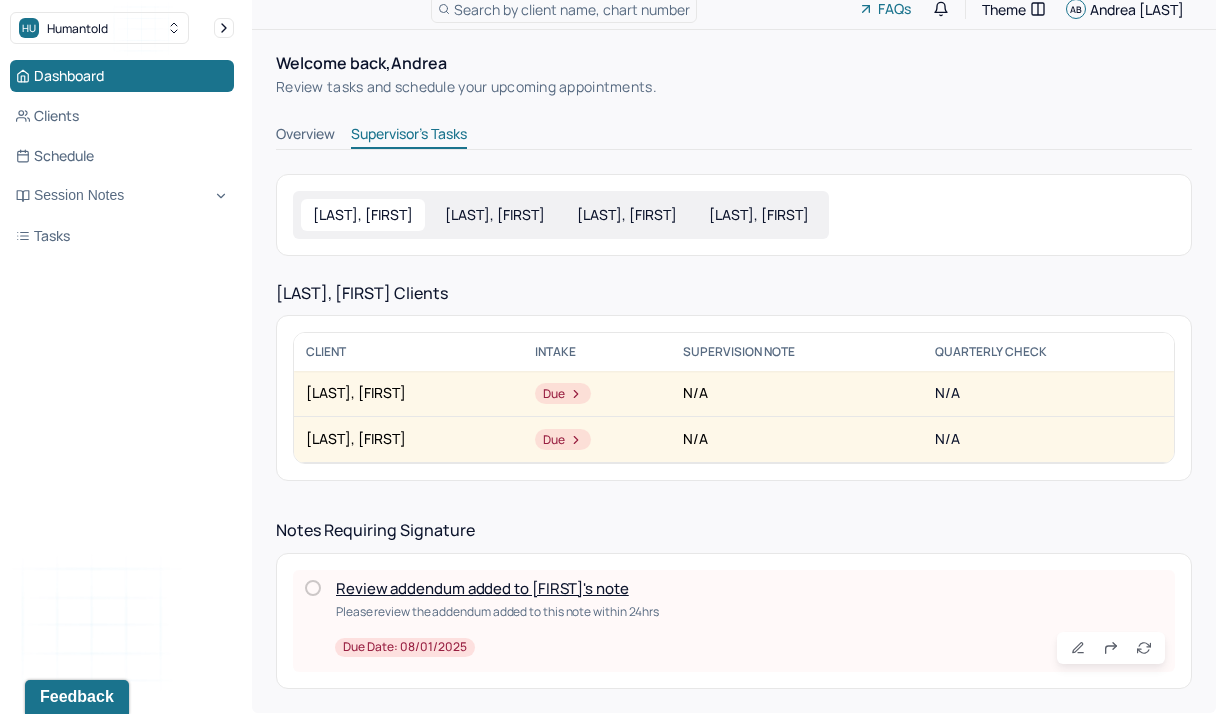 click on "Review addendum added to [FIRST]'s note" at bounding box center (482, 588) 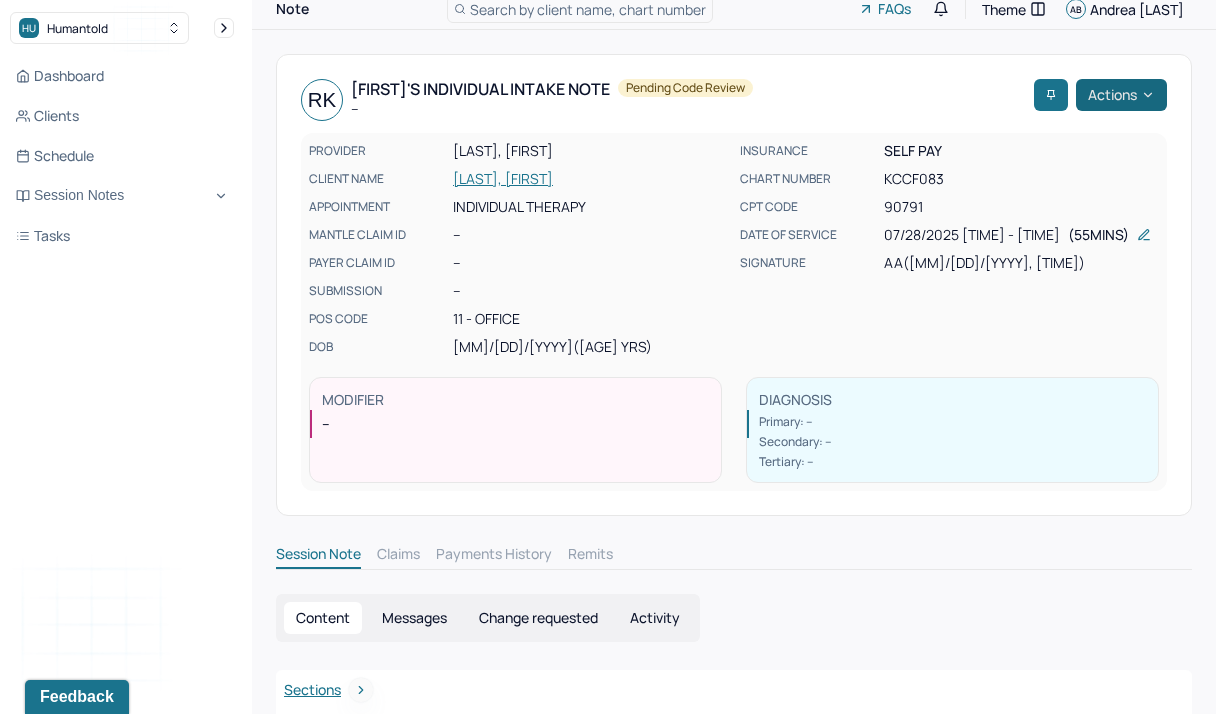 click 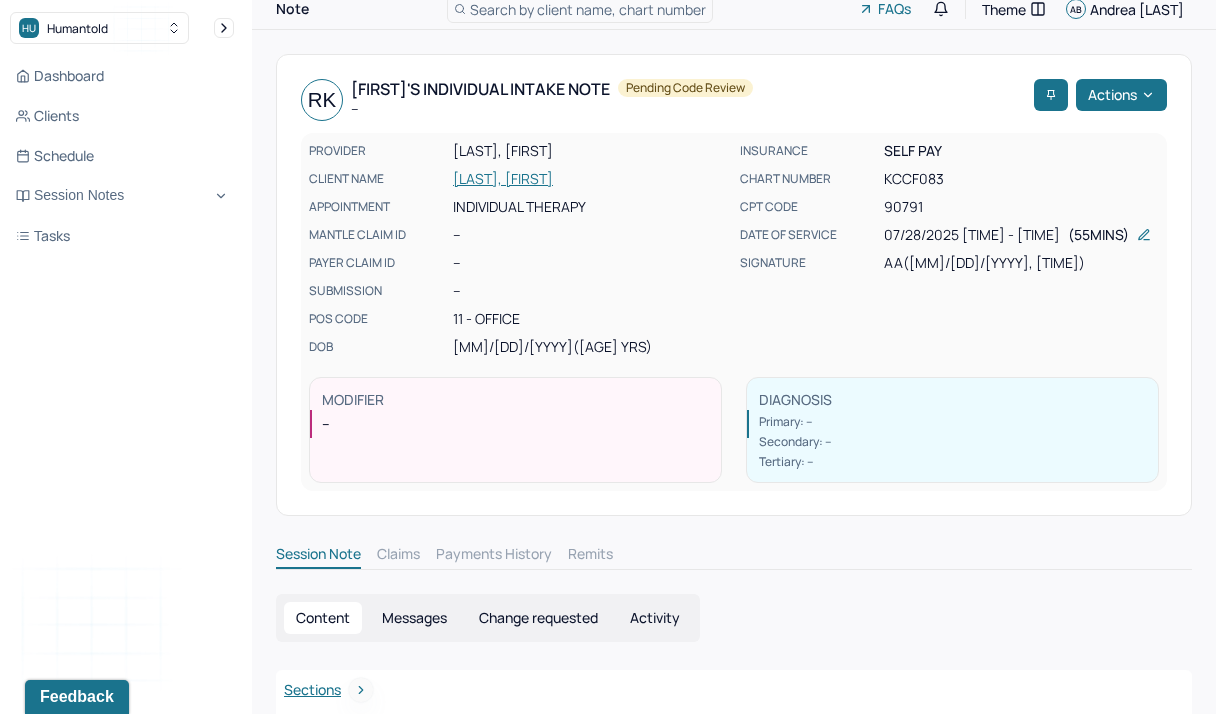click on "Messages" at bounding box center [414, 618] 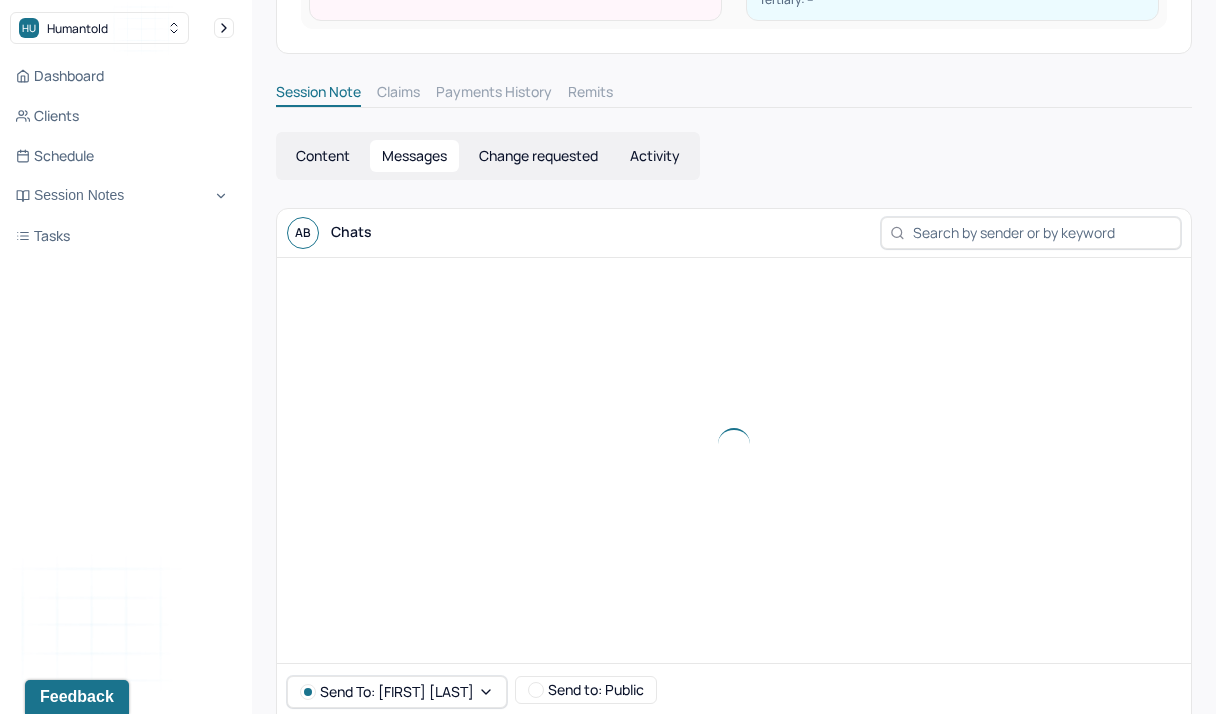 scroll, scrollTop: 612, scrollLeft: 0, axis: vertical 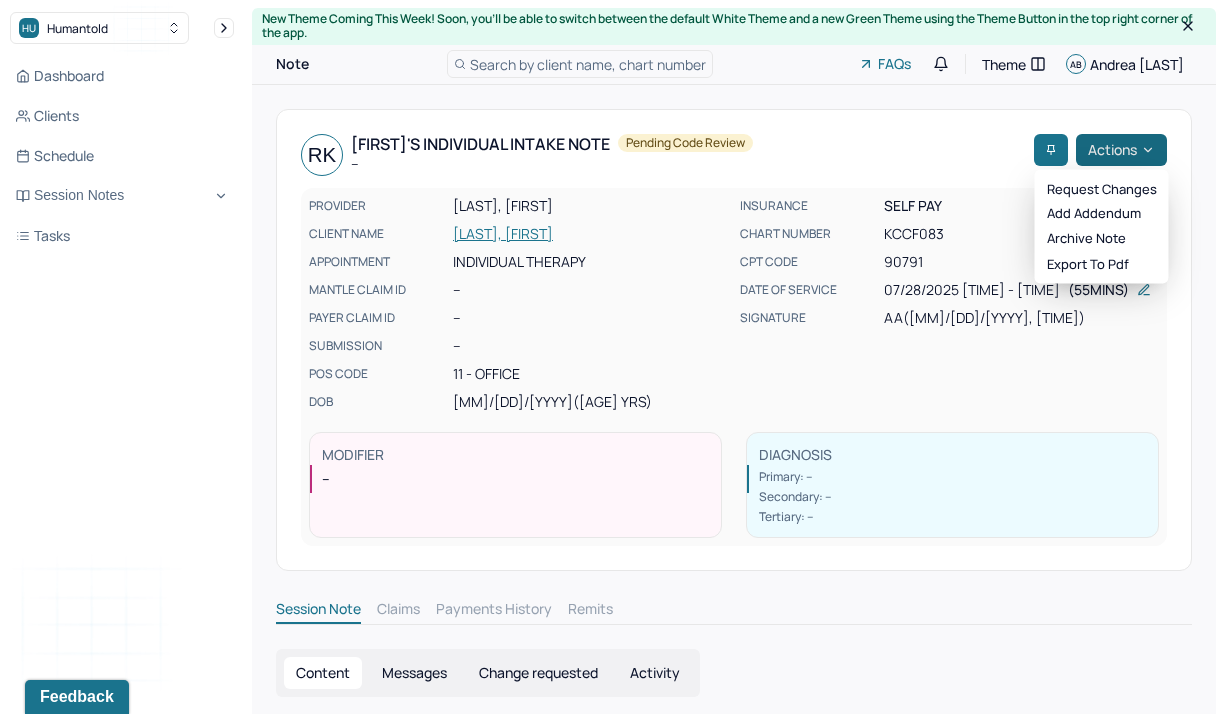 click on "Actions" at bounding box center [1121, 150] 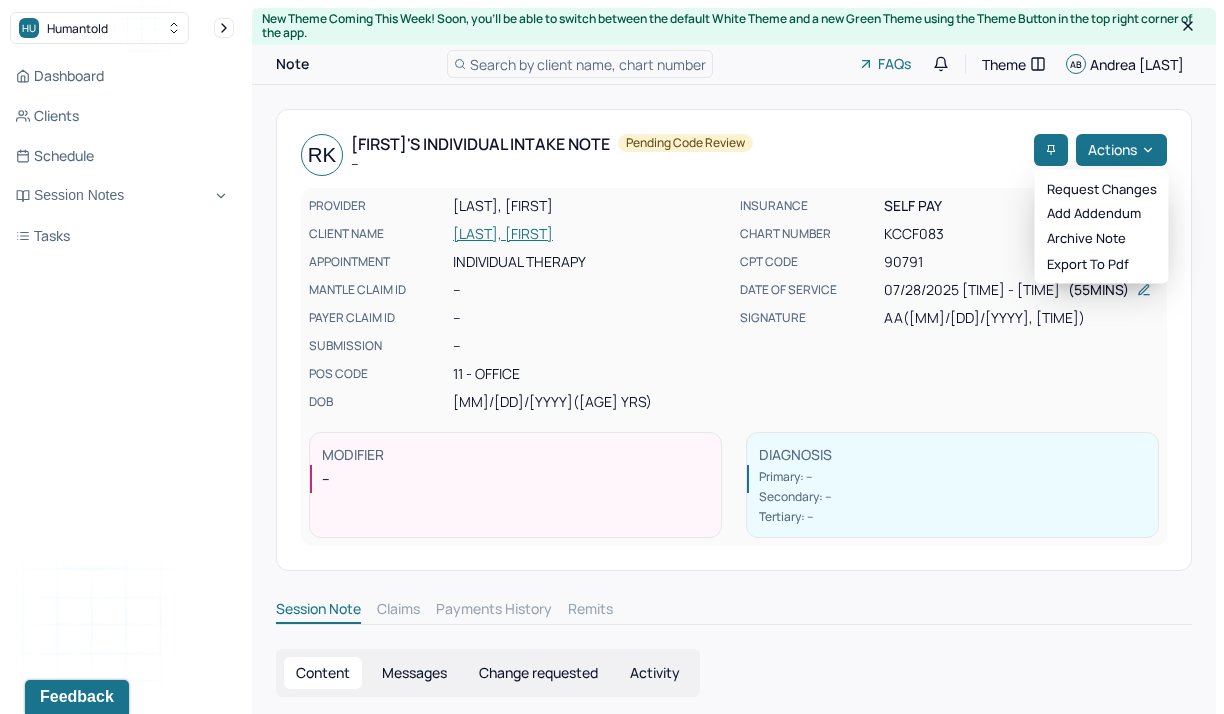 scroll, scrollTop: 55, scrollLeft: 0, axis: vertical 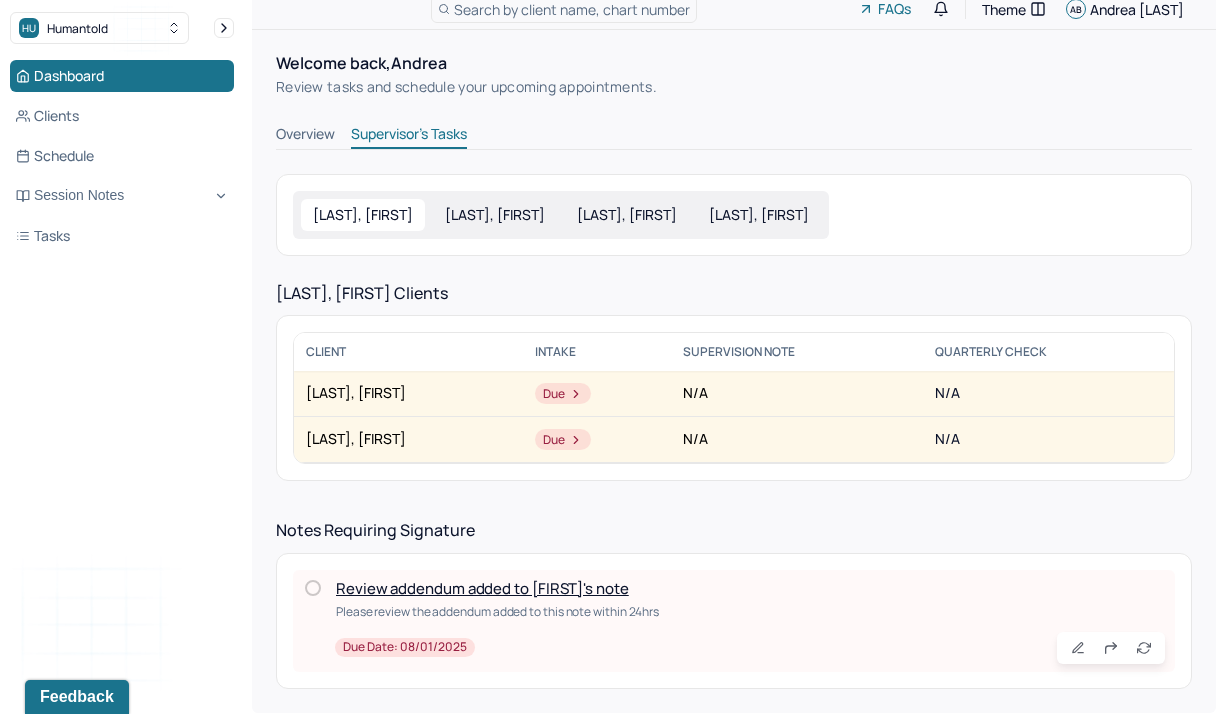 click on "Review addendum added to [FIRST]'s note" at bounding box center [482, 588] 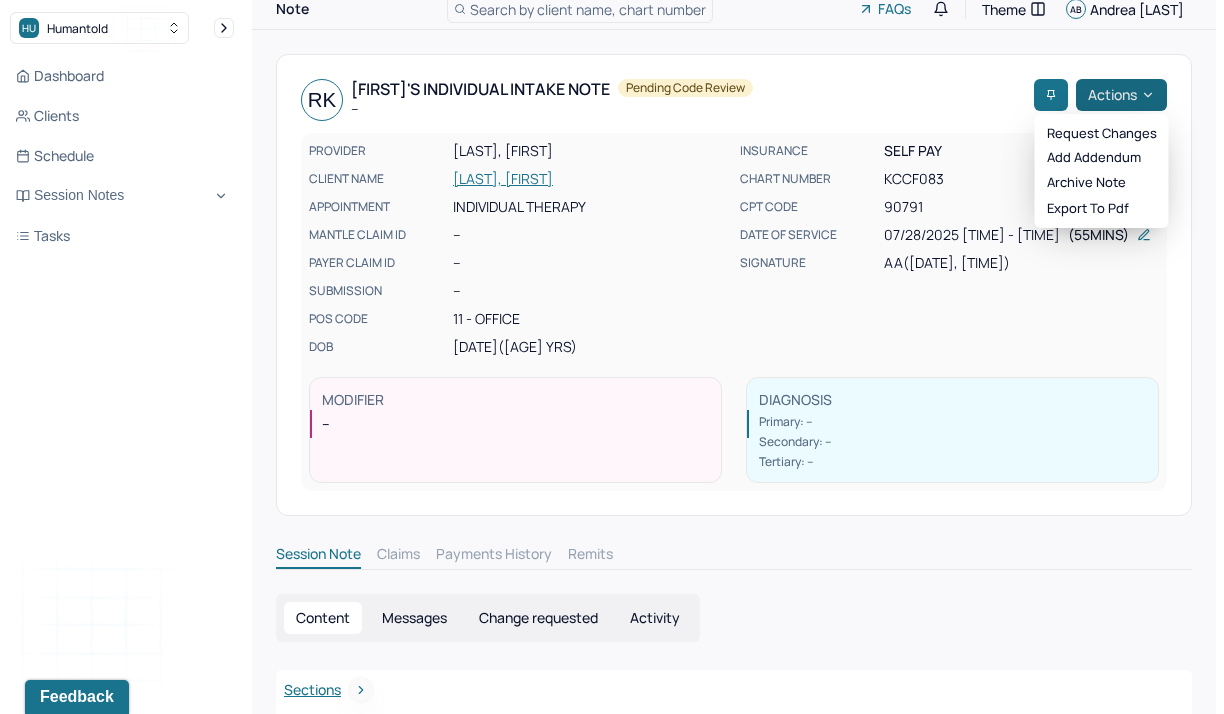 click on "Actions" at bounding box center (1121, 95) 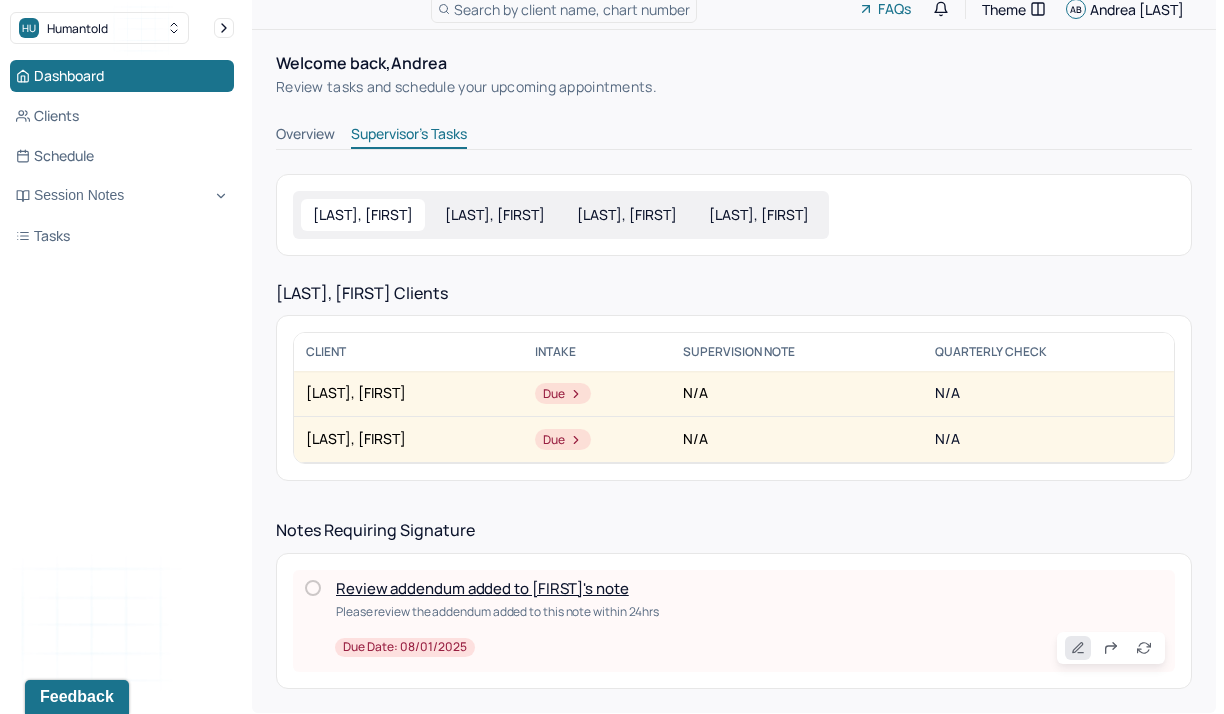 click 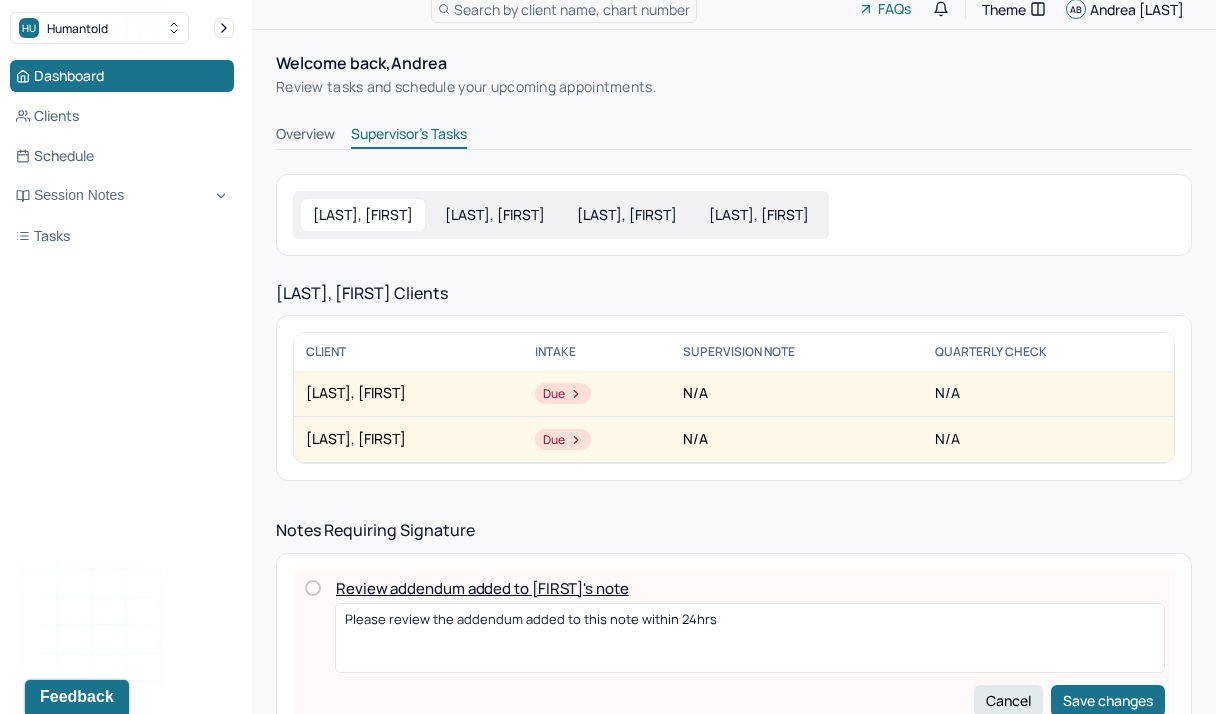 scroll, scrollTop: 14, scrollLeft: 0, axis: vertical 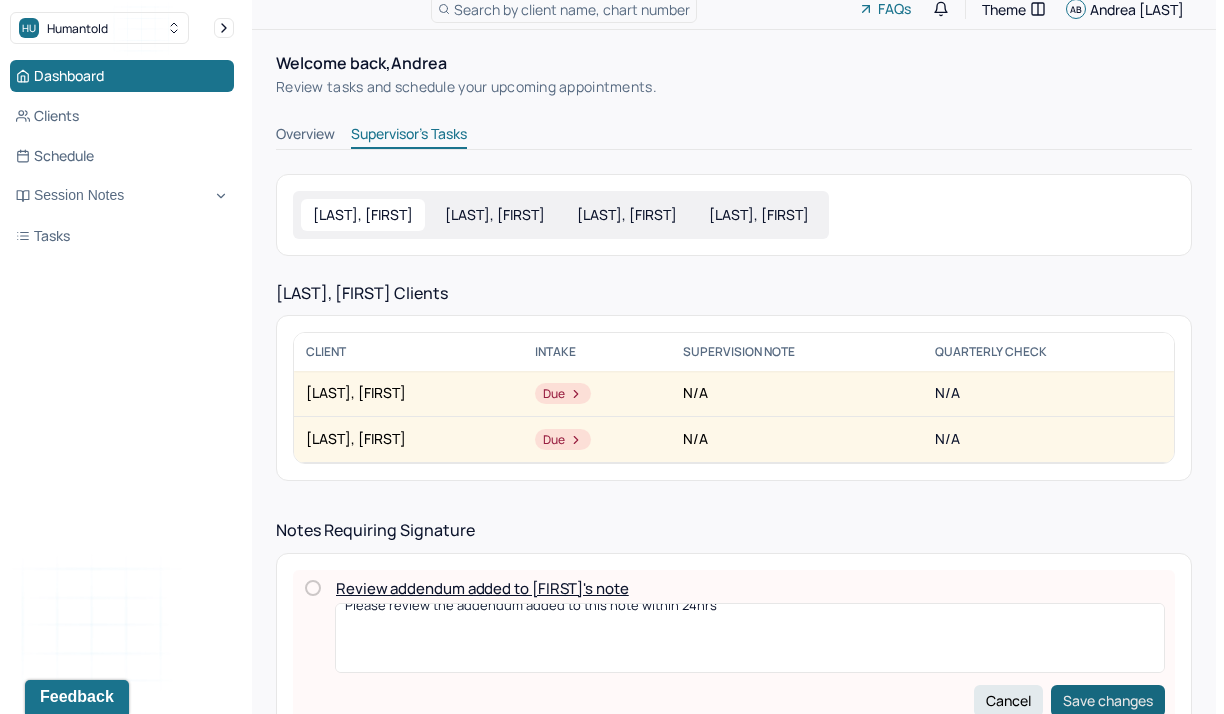 click on "Save changes" at bounding box center (1108, 701) 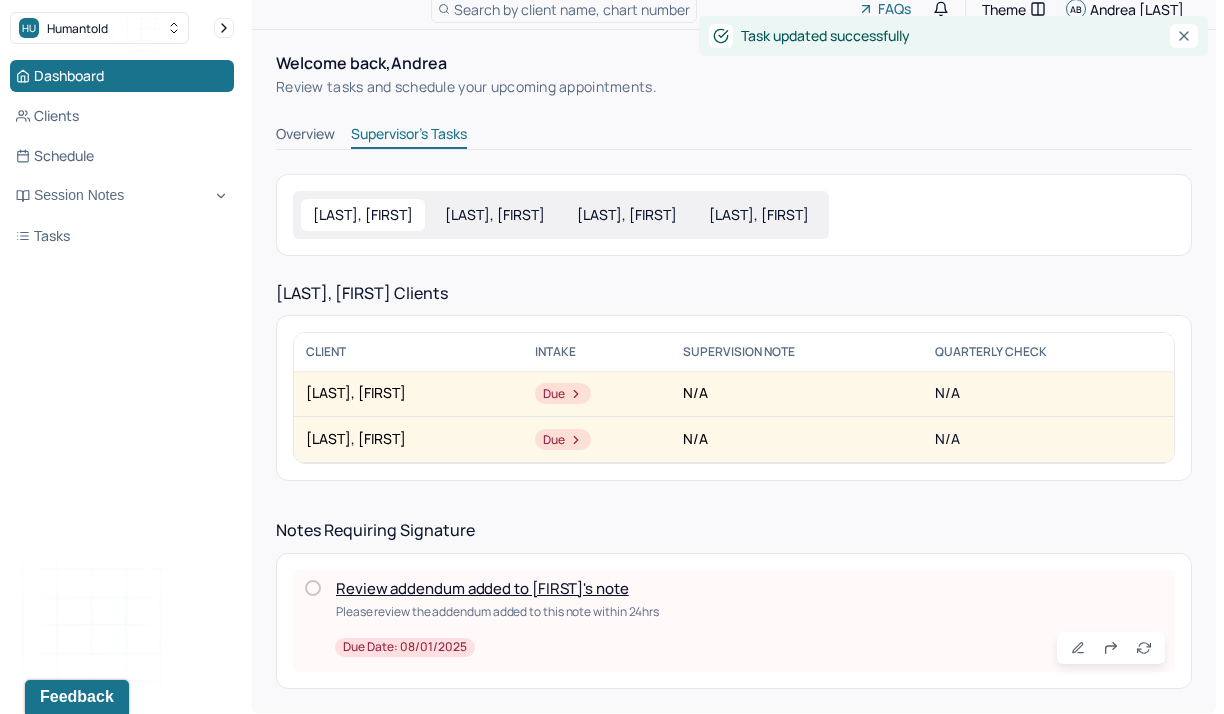 click at bounding box center [313, 588] 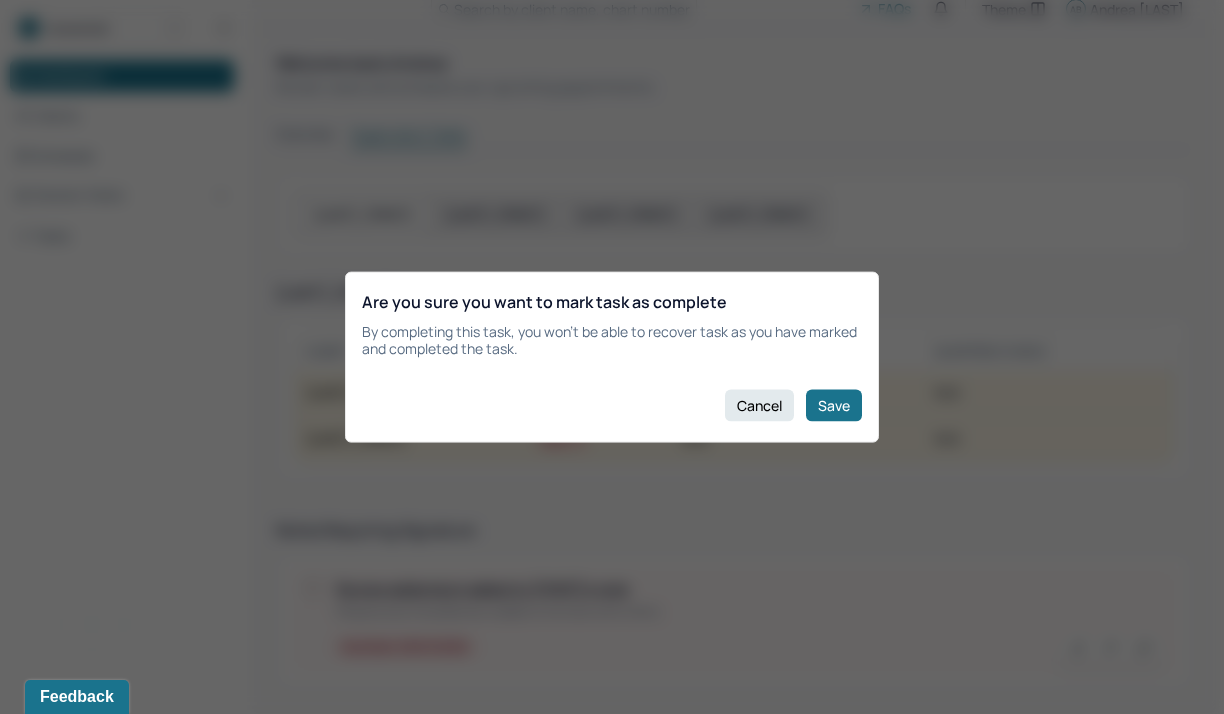 click on "Are you sure you want to mark task as complete  By completing this task, you won’t be able to recover task as you have marked and completed the task. Cancel Save" at bounding box center [612, 357] 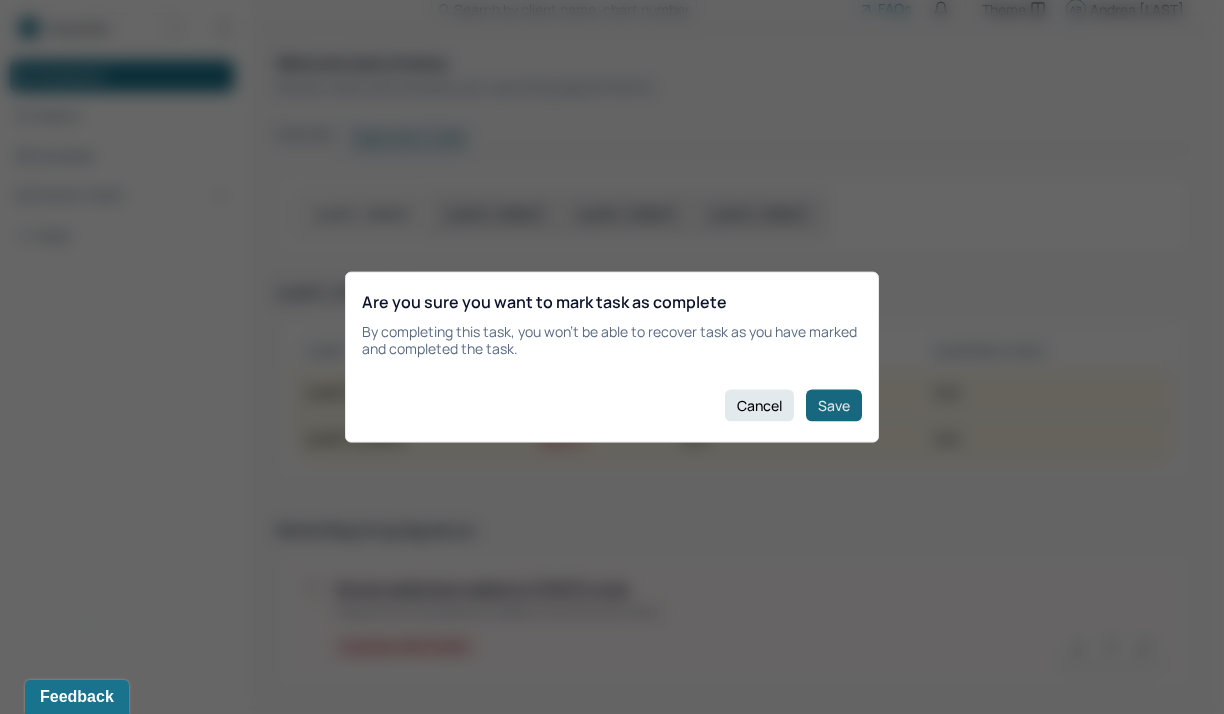 click on "Save" at bounding box center [834, 405] 